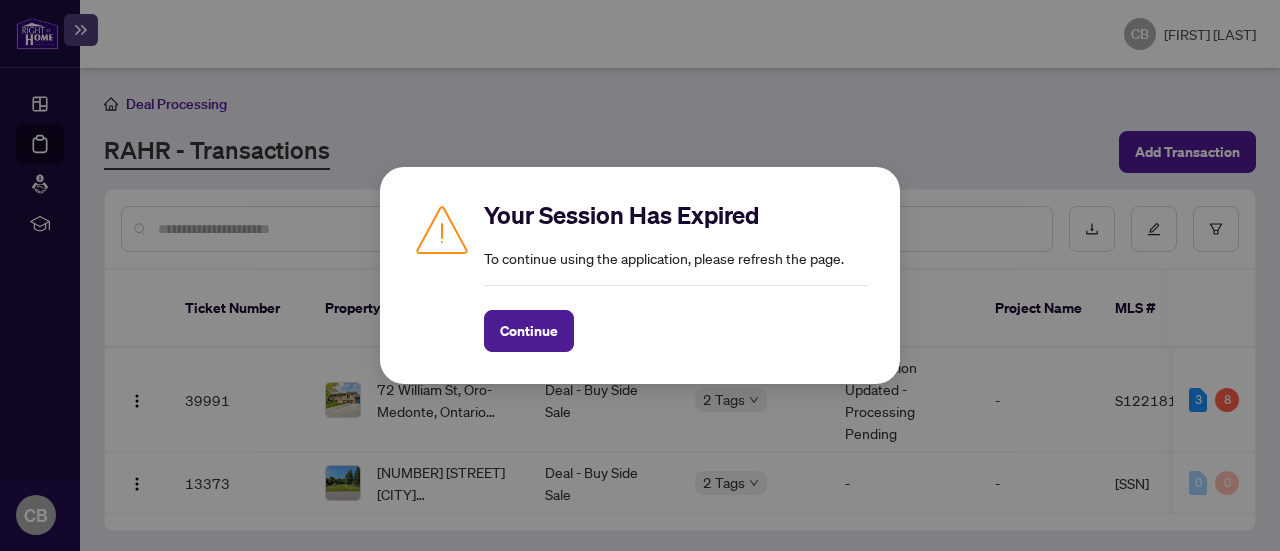 scroll, scrollTop: 0, scrollLeft: 0, axis: both 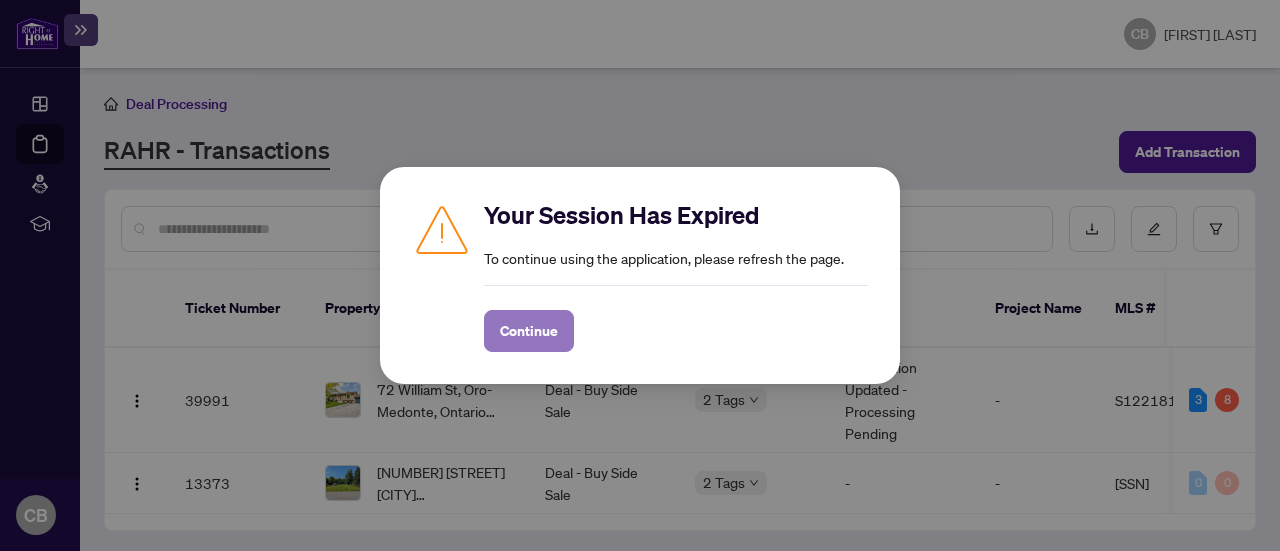 click on "Continue" at bounding box center [529, 331] 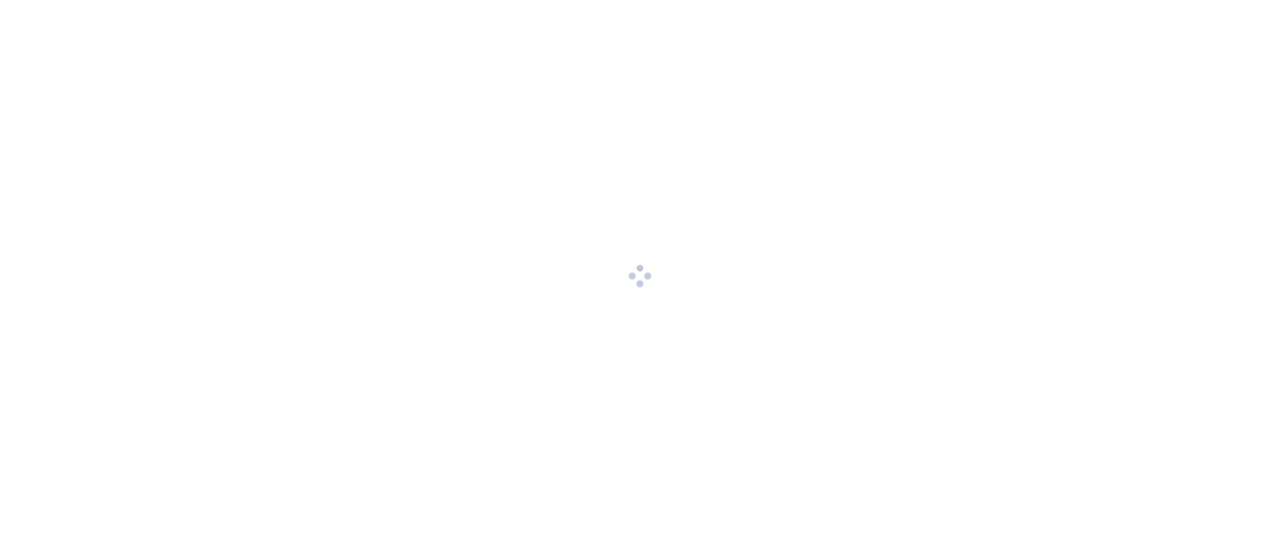 scroll, scrollTop: 0, scrollLeft: 0, axis: both 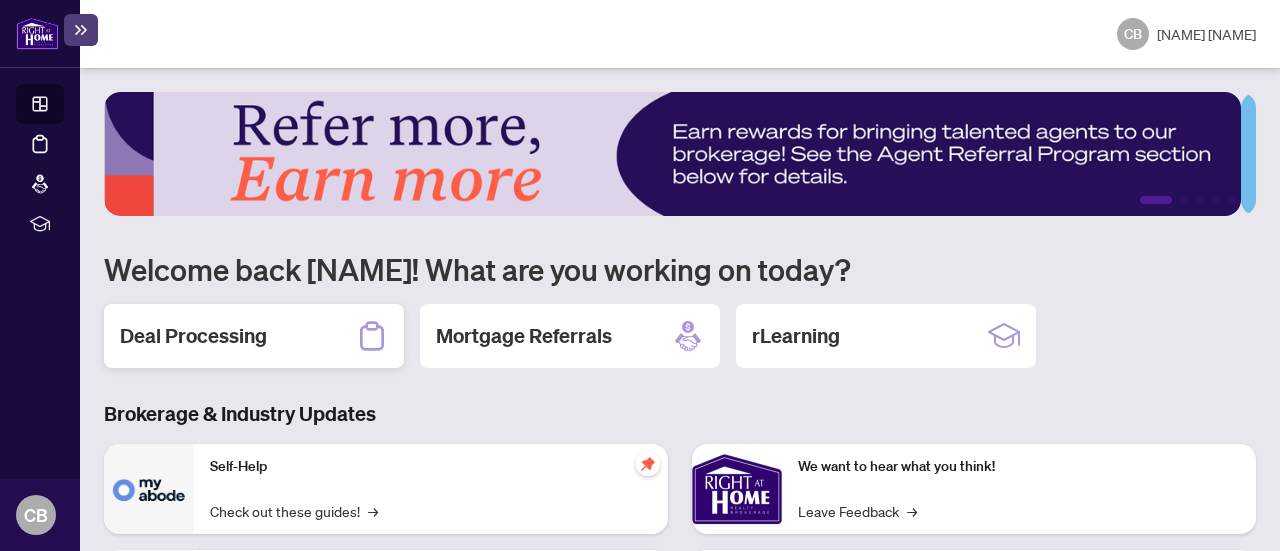 click on "Deal Processing" at bounding box center (193, 336) 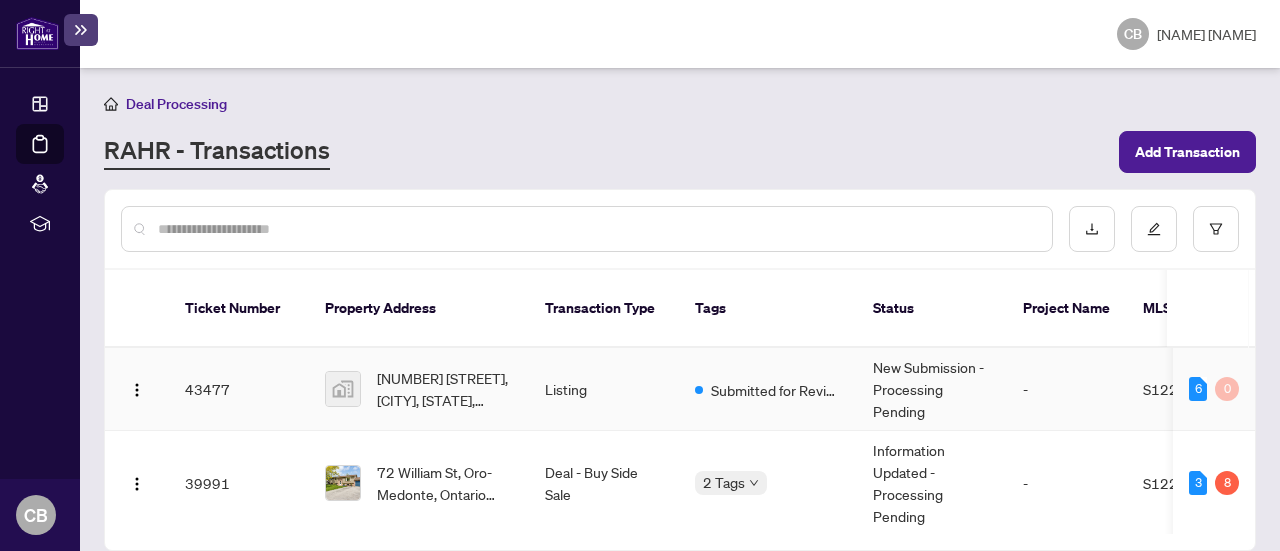 click at bounding box center [343, 389] 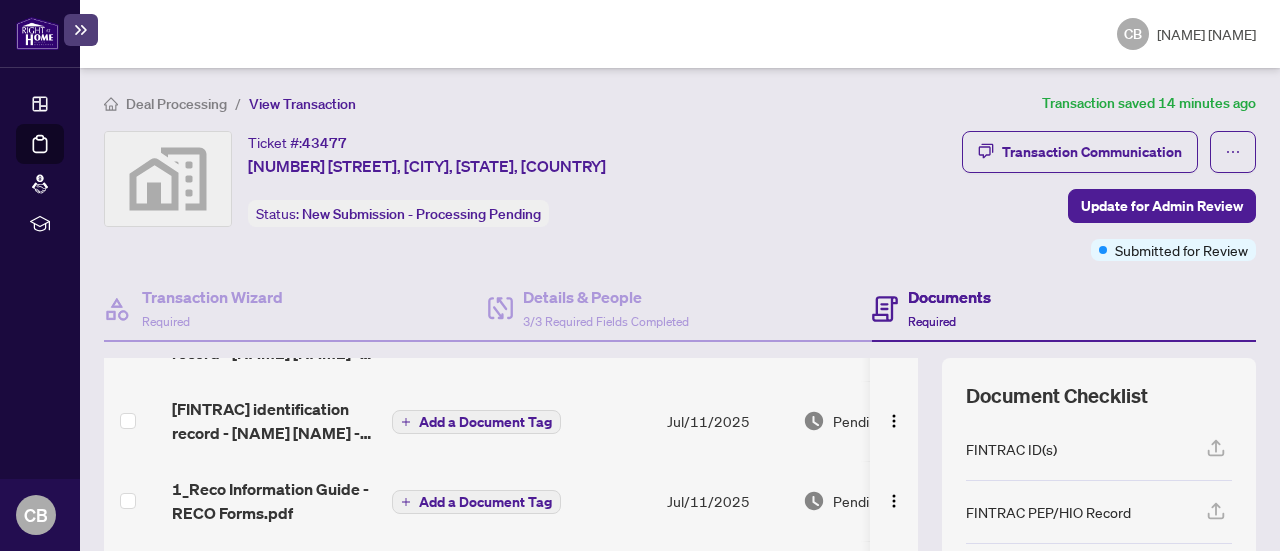 scroll, scrollTop: 202, scrollLeft: 0, axis: vertical 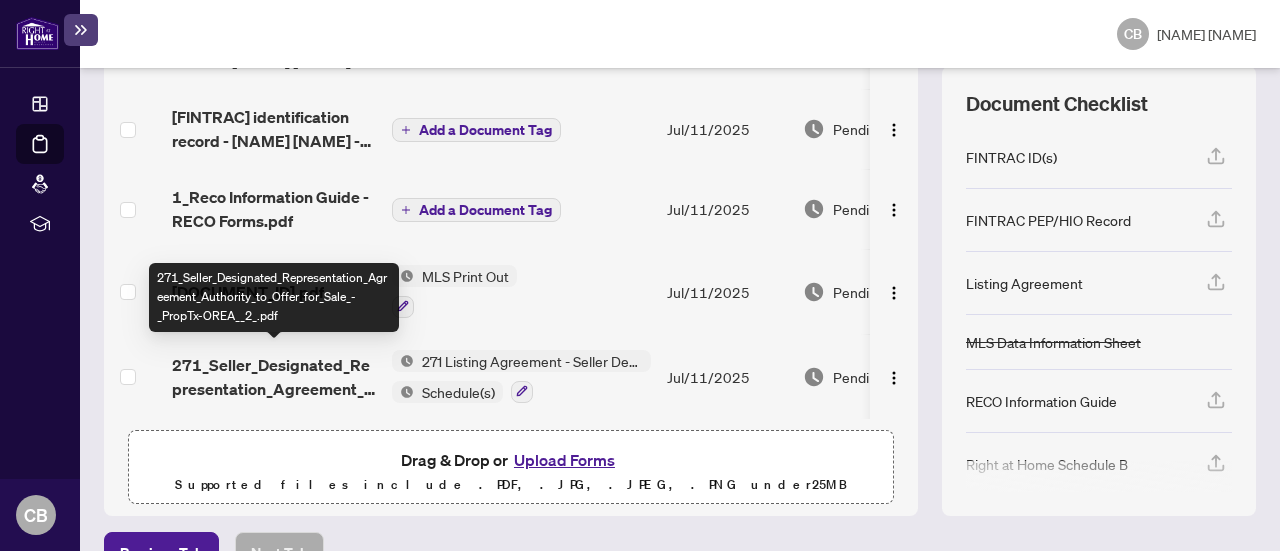 click on "271_Seller_Designated_Representation_Agreement_Authority_to_Offer_for_Sale_-_PropTx-OREA__2_.pdf" at bounding box center (274, 377) 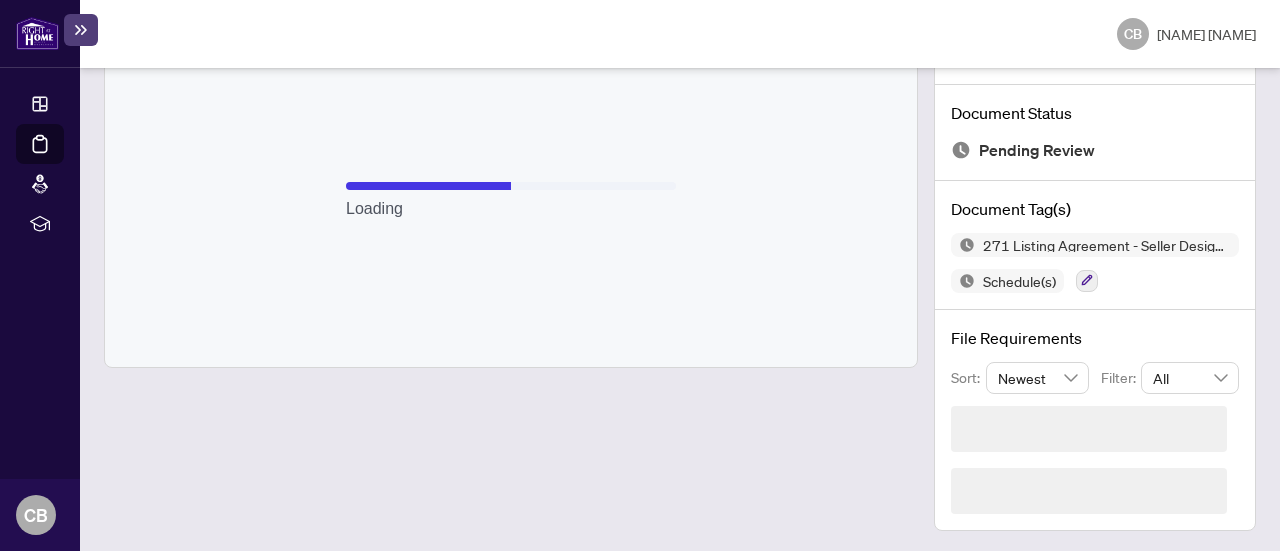 scroll, scrollTop: 98, scrollLeft: 0, axis: vertical 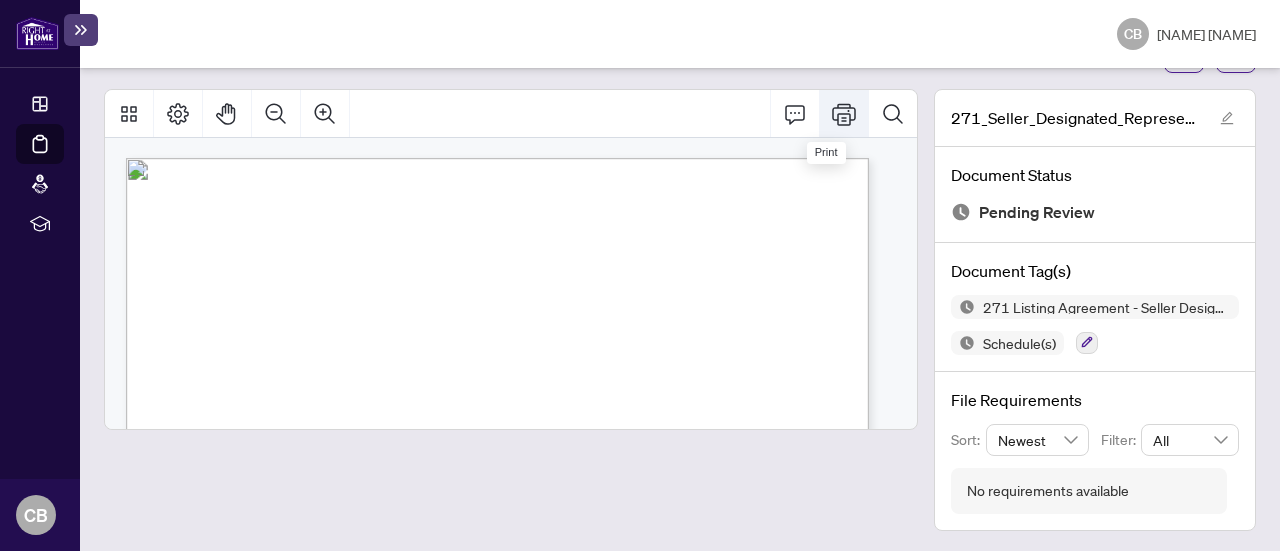 click 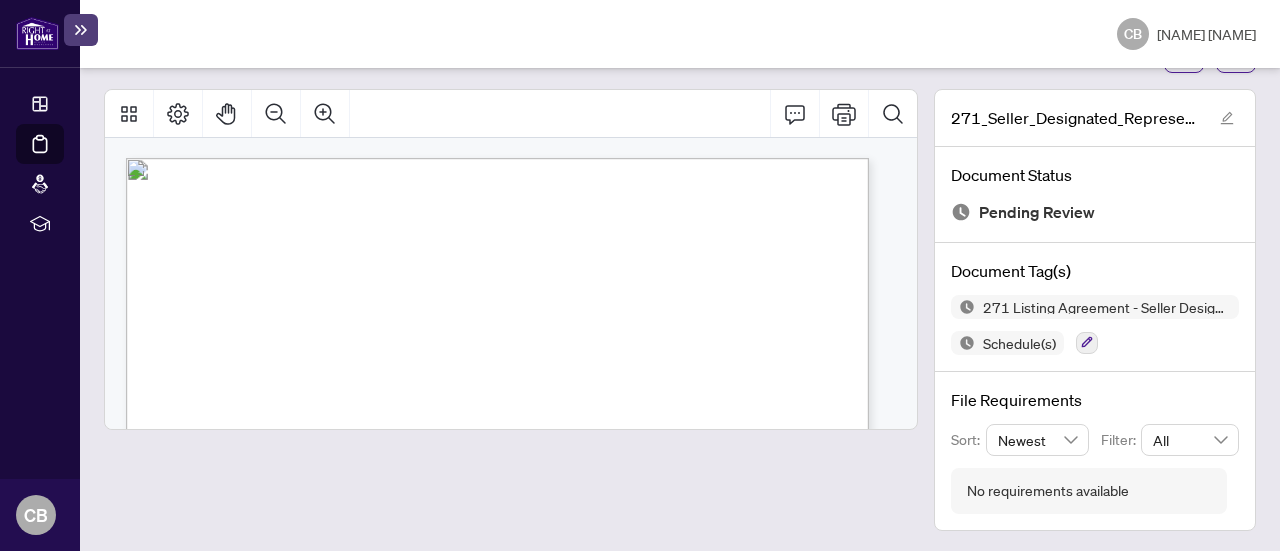 scroll, scrollTop: 98, scrollLeft: 0, axis: vertical 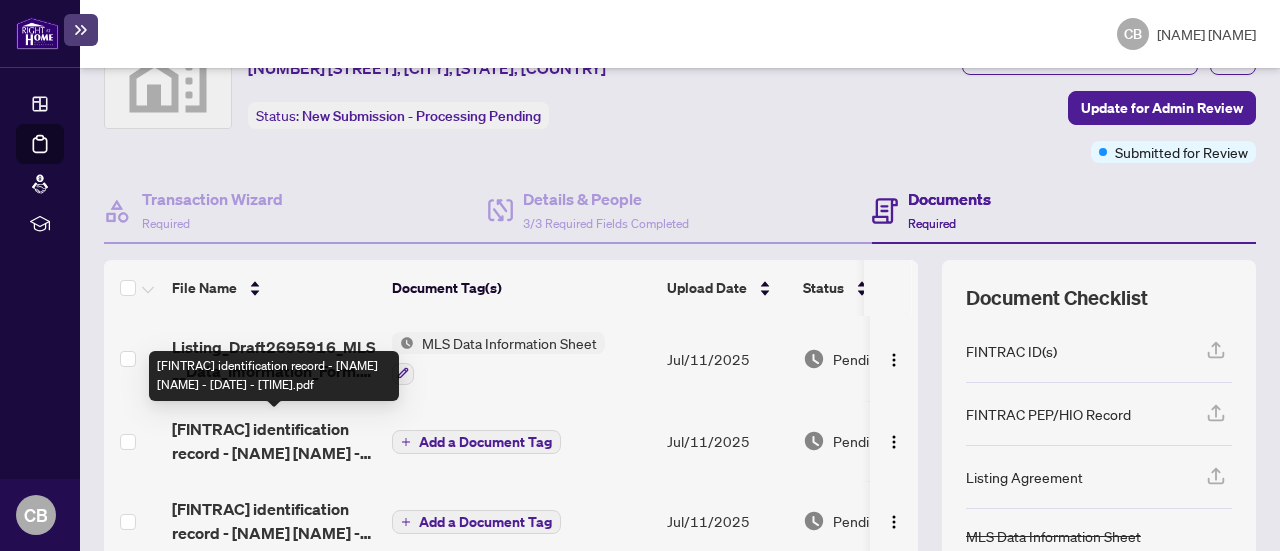 click on "[FINTRAC] identification record - [NAME] [NAME] - [DATE] - [TIME].pdf" at bounding box center [274, 441] 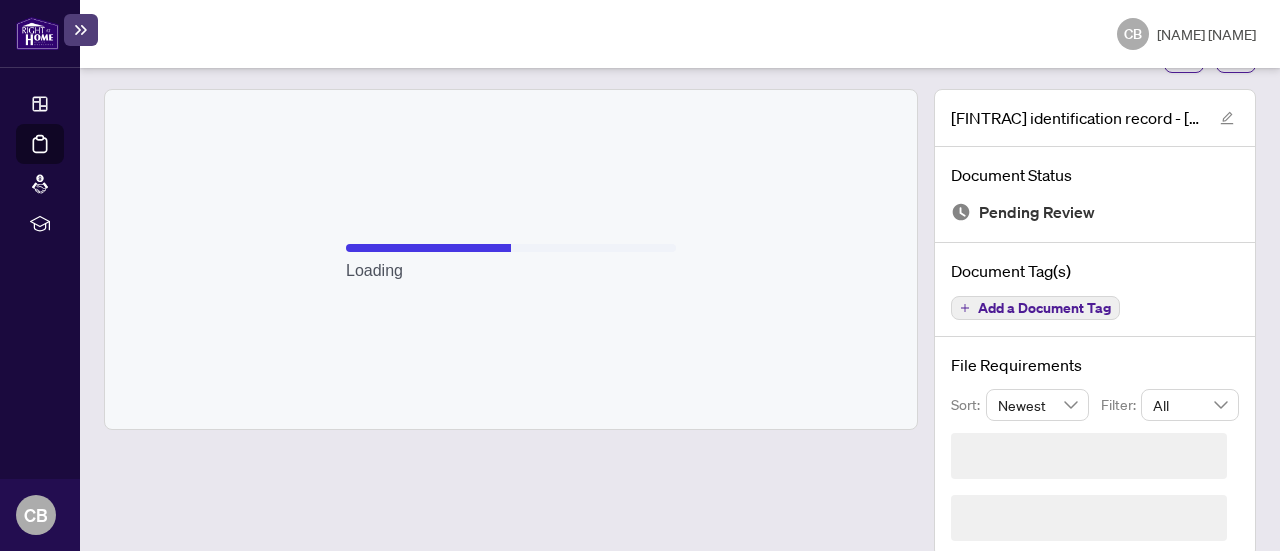 scroll, scrollTop: 62, scrollLeft: 0, axis: vertical 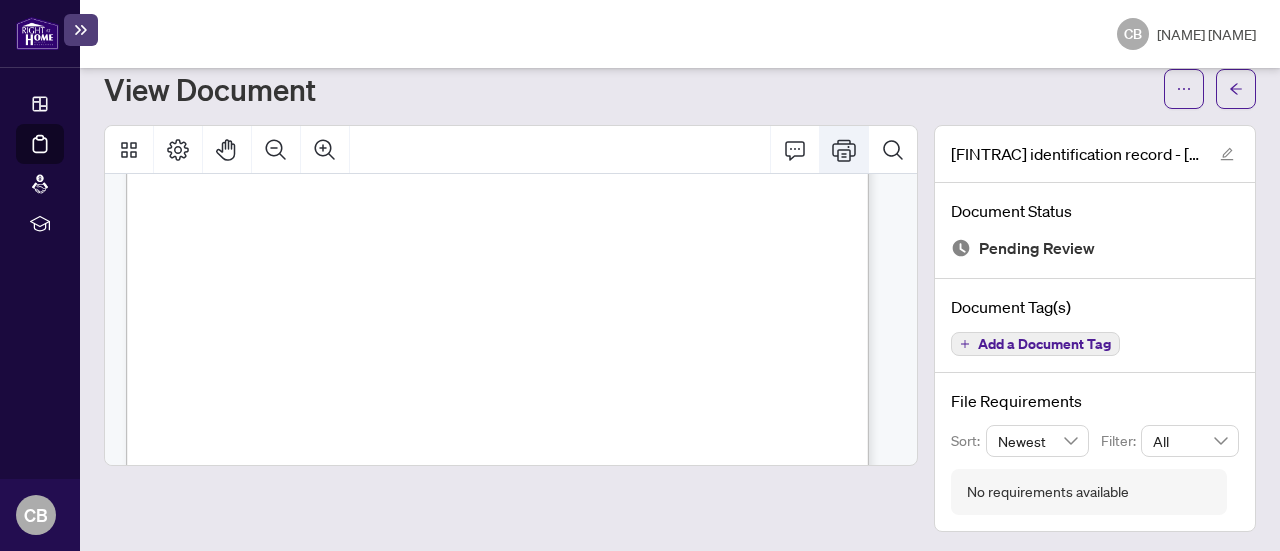 click 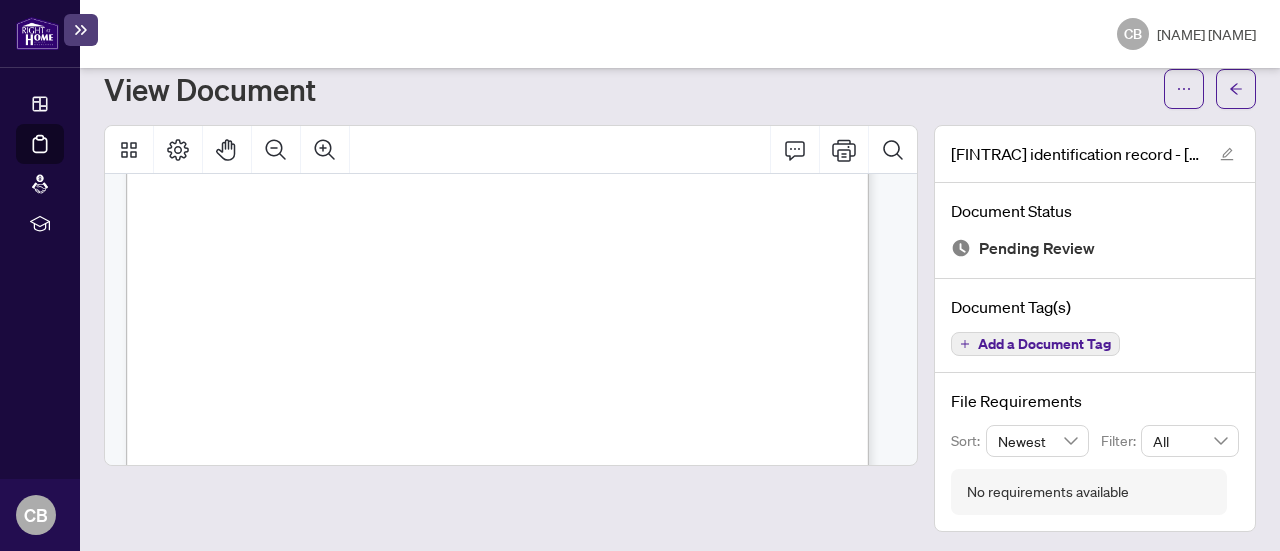 scroll, scrollTop: 62, scrollLeft: 0, axis: vertical 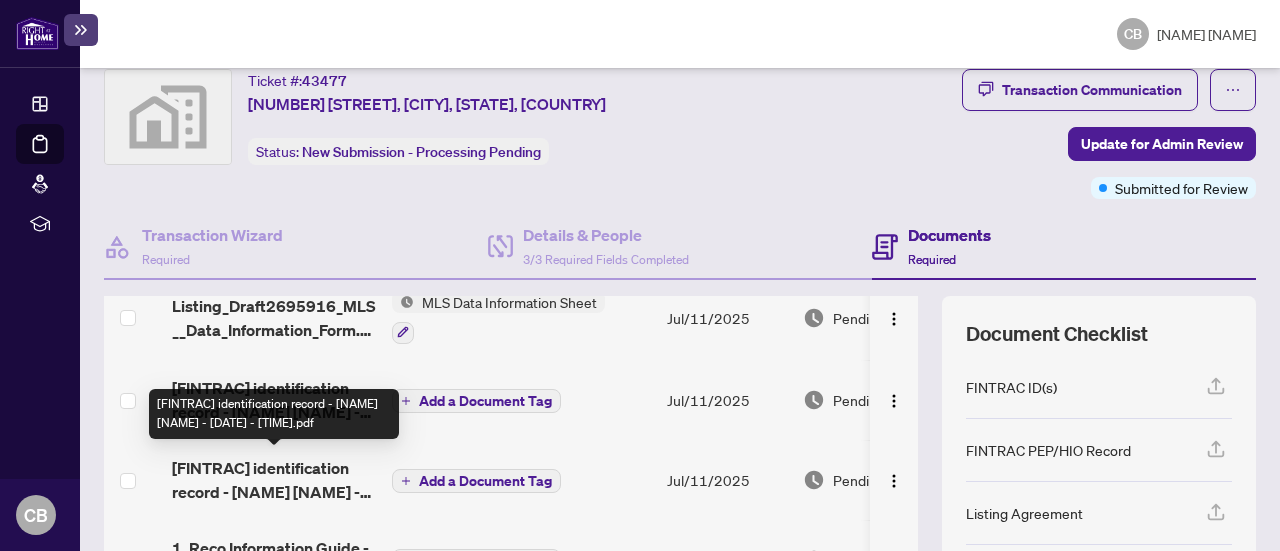click on "[FINTRAC] identification record - [NAME] [NAME] - [DATE] - [TIME].pdf" at bounding box center [274, 480] 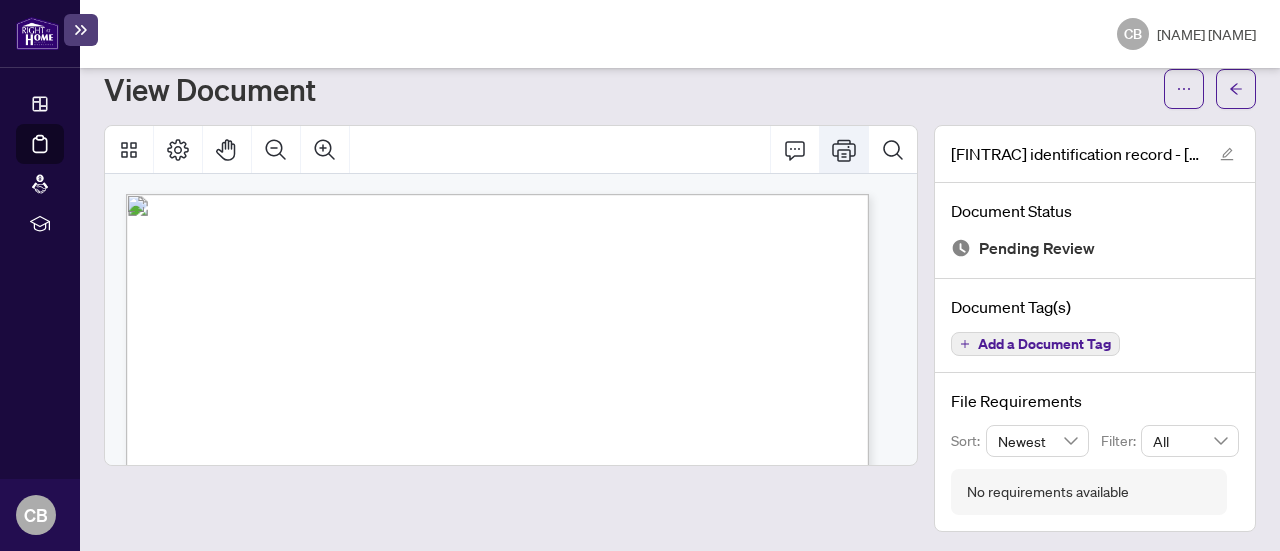 click 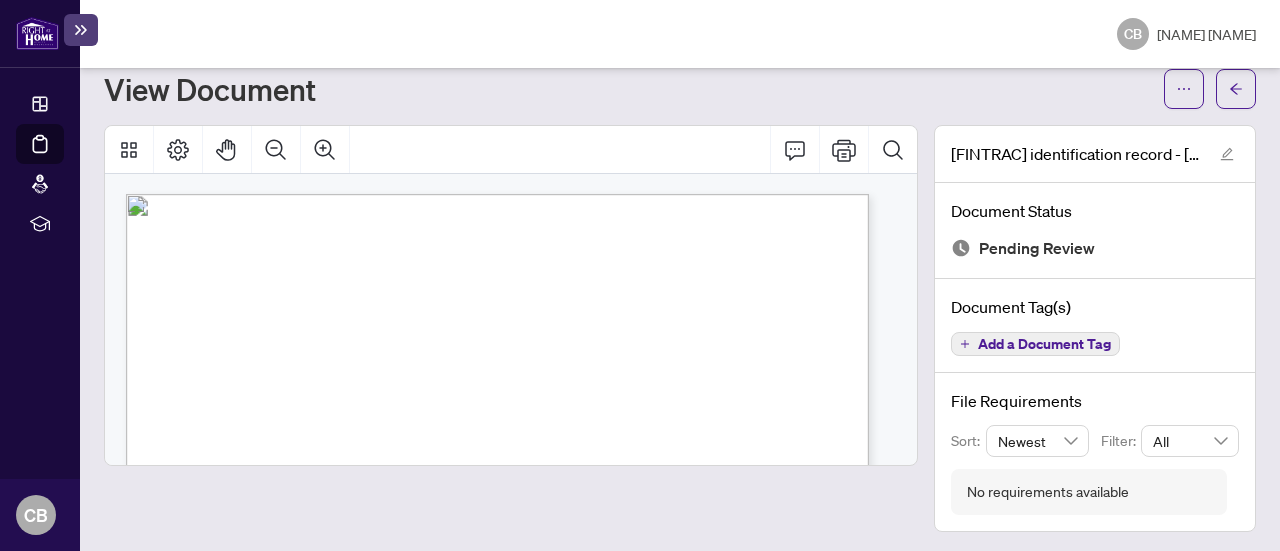 scroll, scrollTop: 62, scrollLeft: 0, axis: vertical 